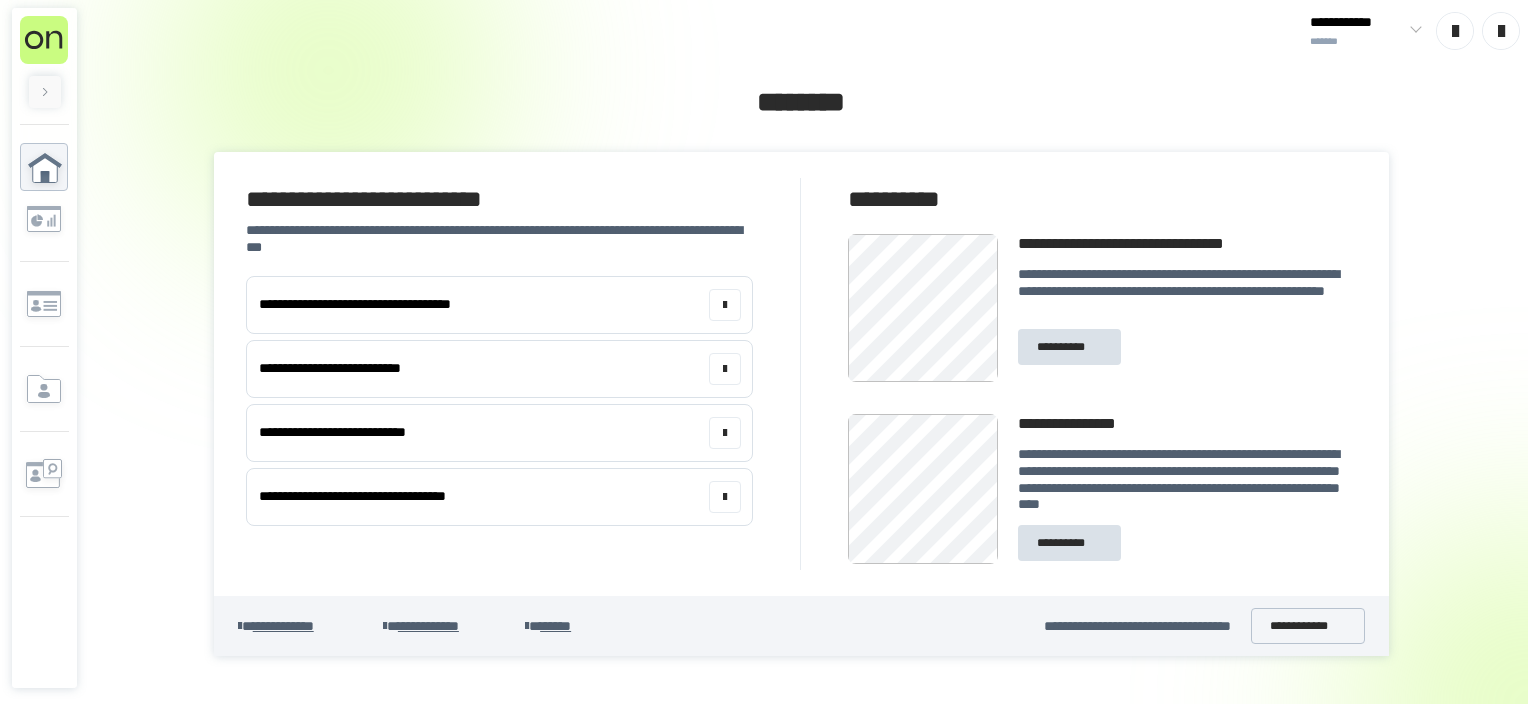 scroll, scrollTop: 0, scrollLeft: 0, axis: both 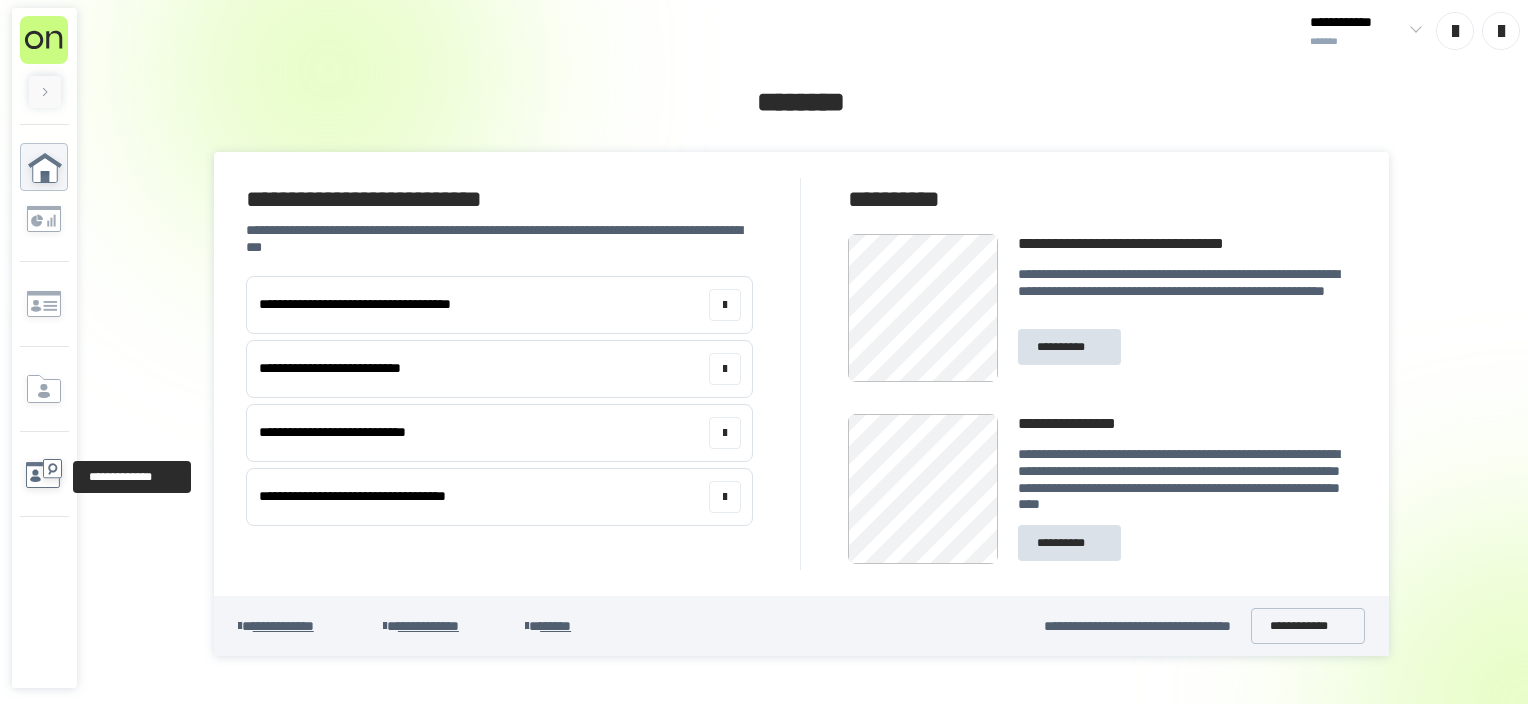 click 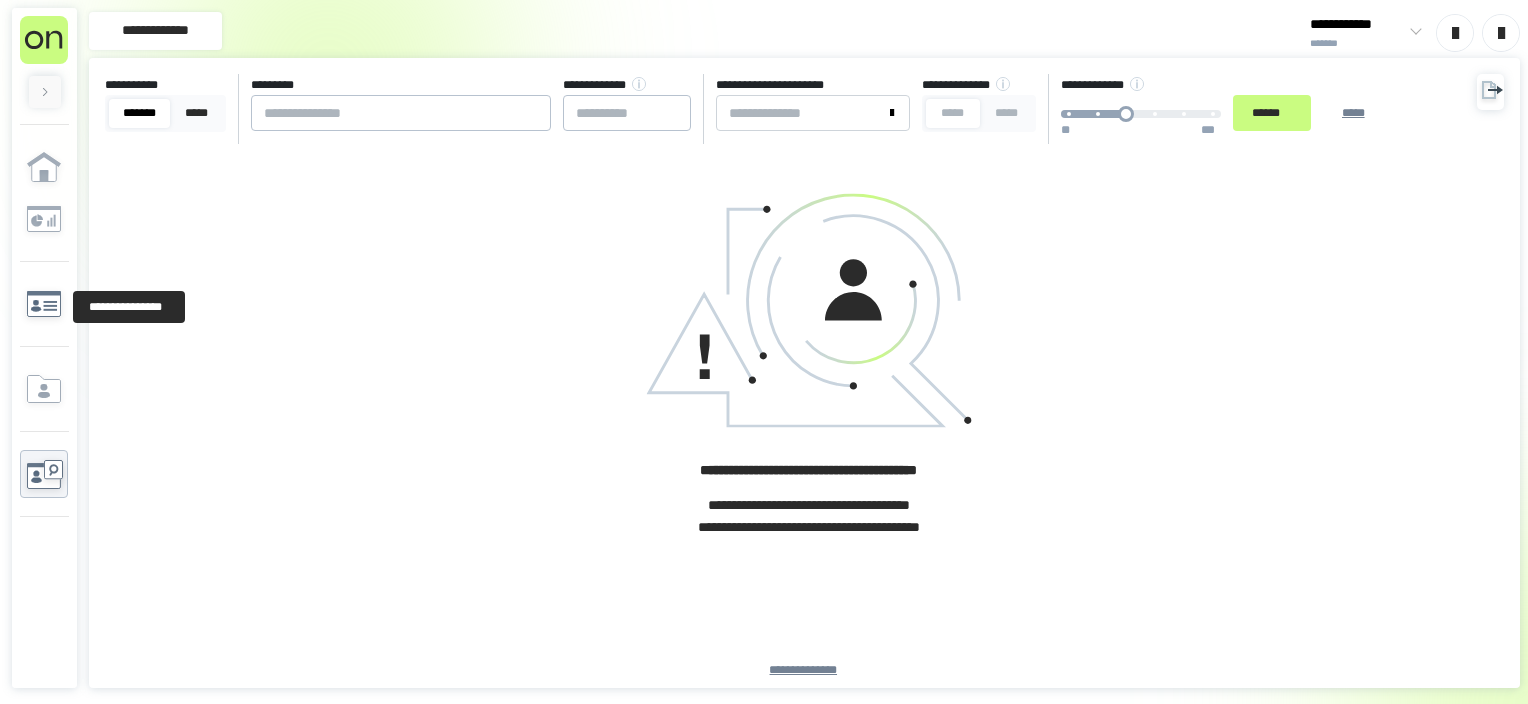 click 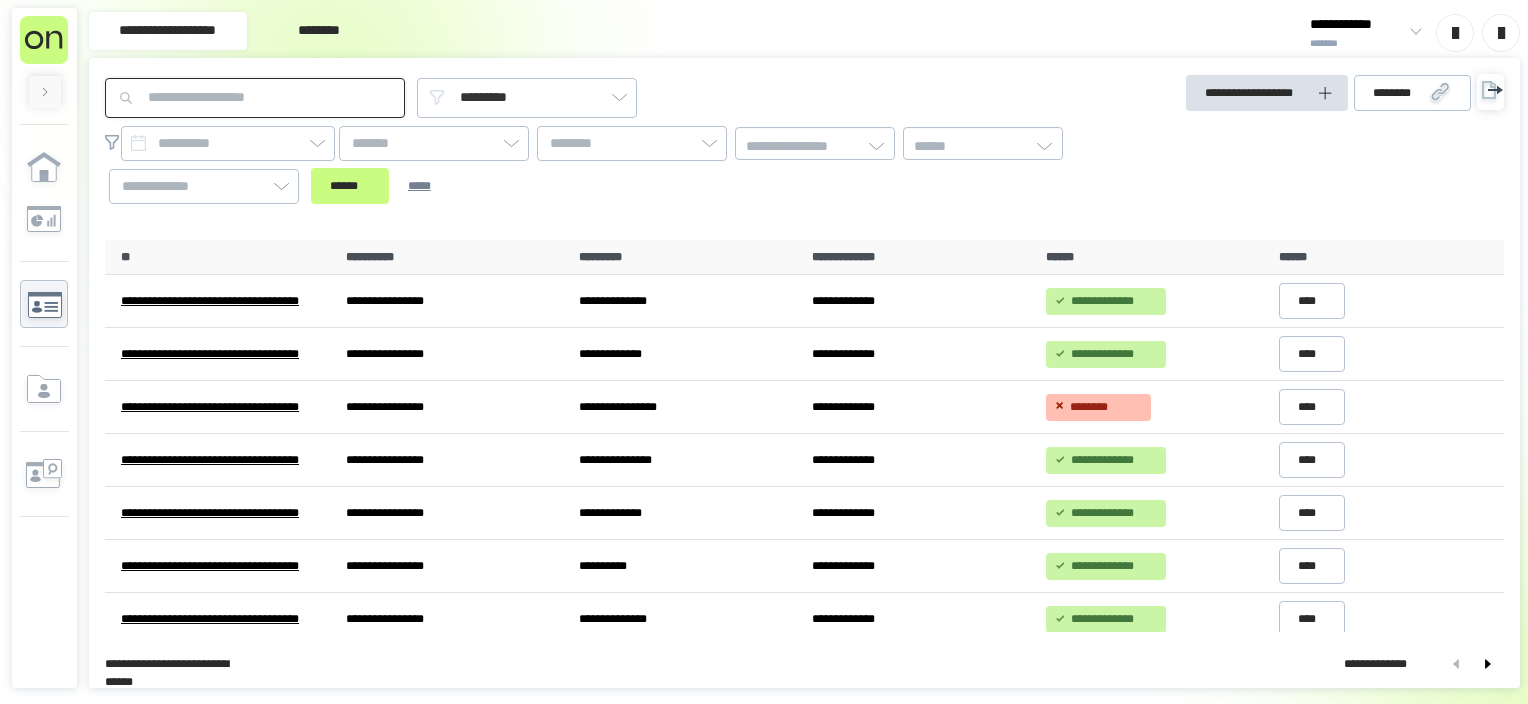 click at bounding box center [255, 98] 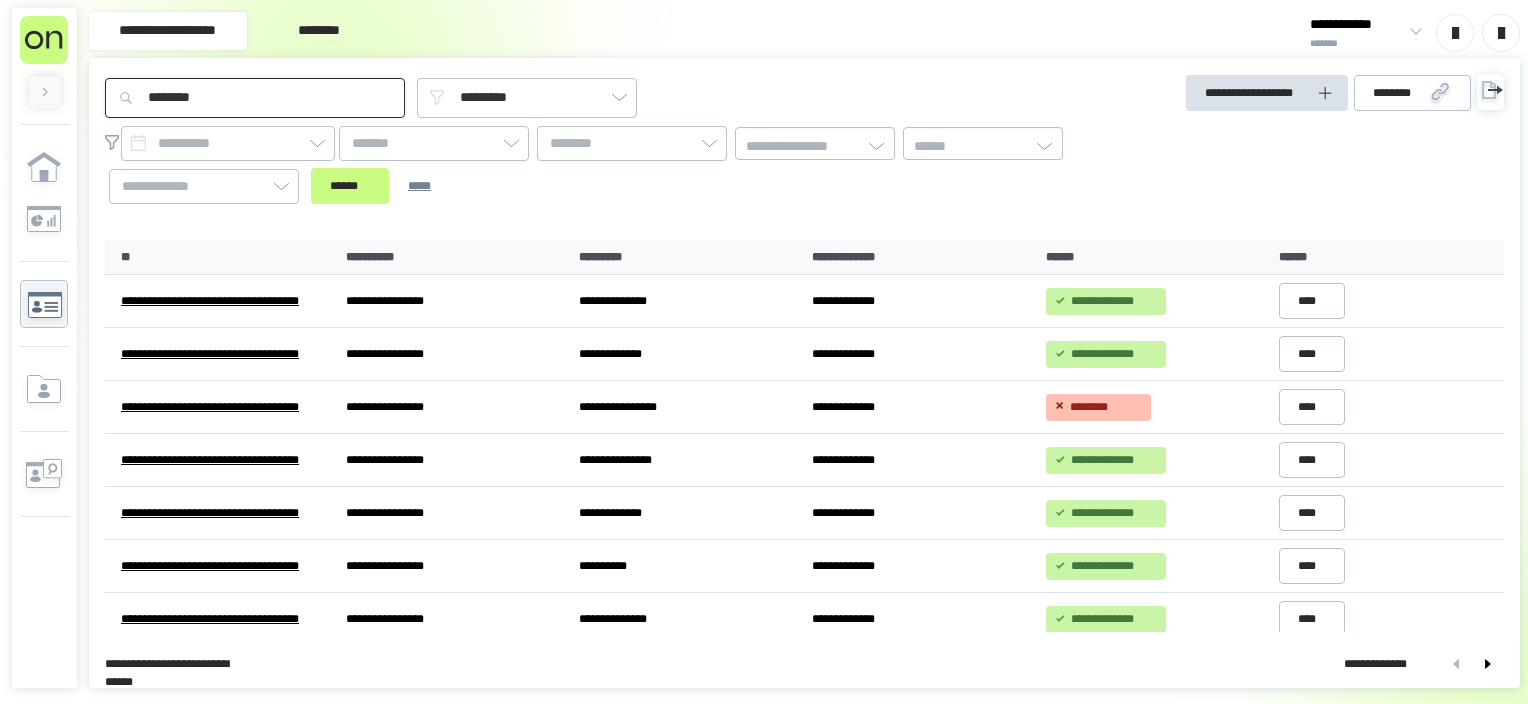 type on "********" 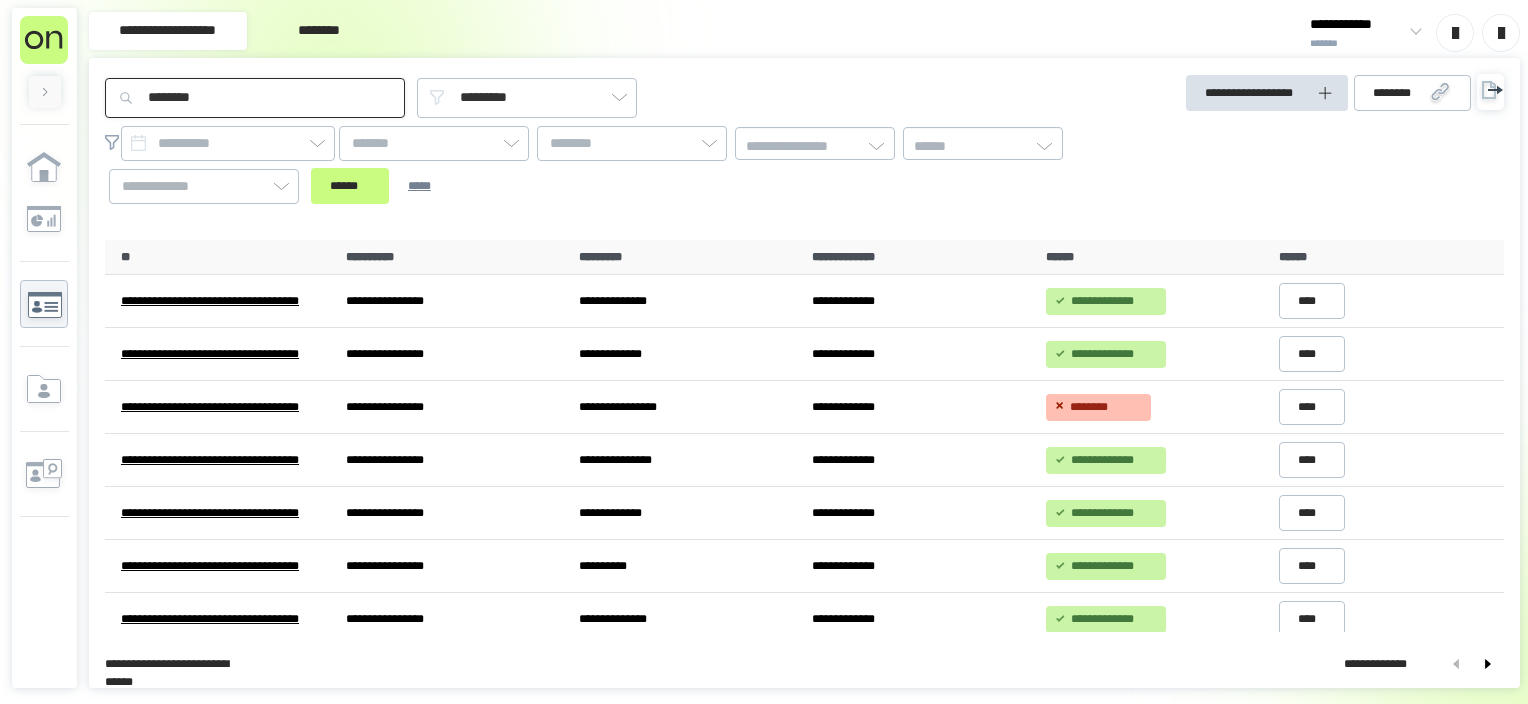 click on "******" at bounding box center (350, 186) 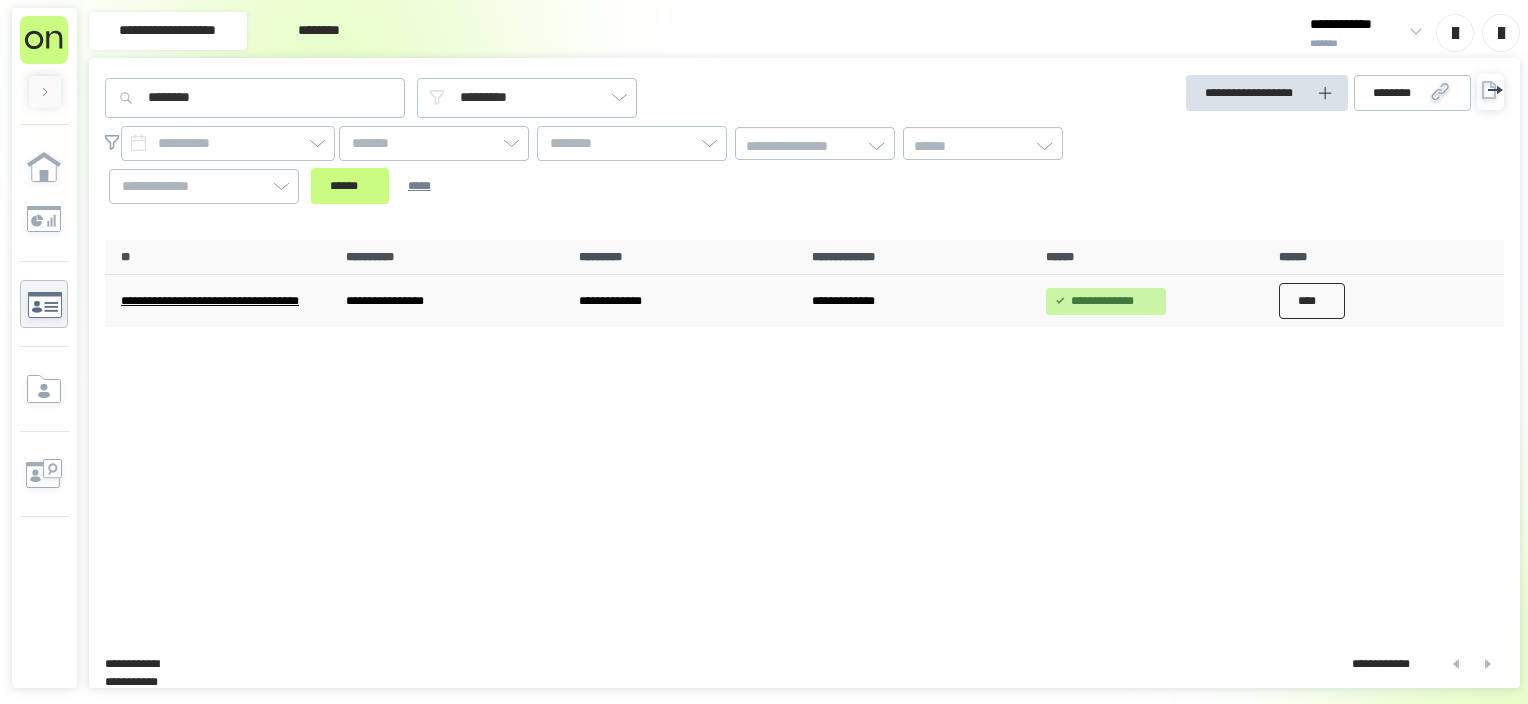 click on "****" at bounding box center (1312, 301) 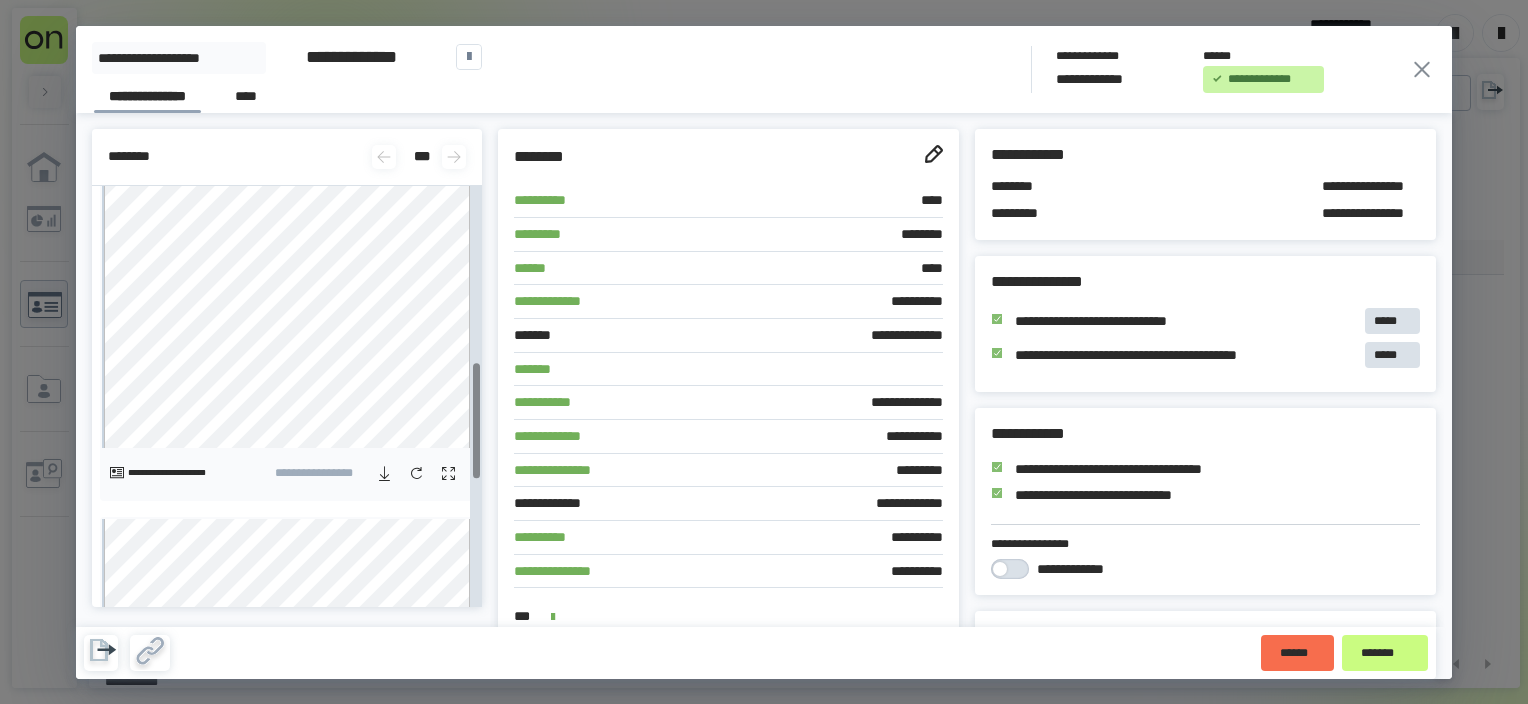 scroll, scrollTop: 700, scrollLeft: 0, axis: vertical 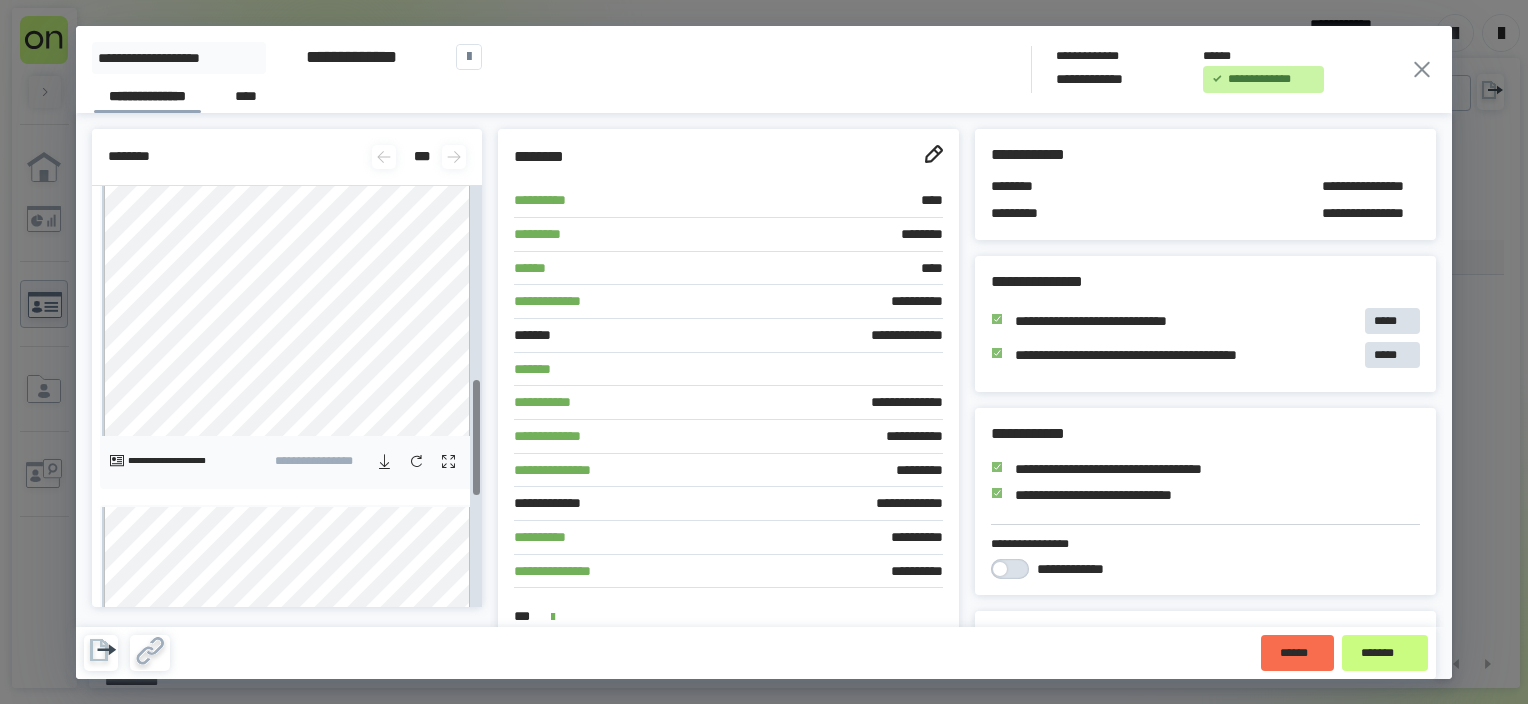 click 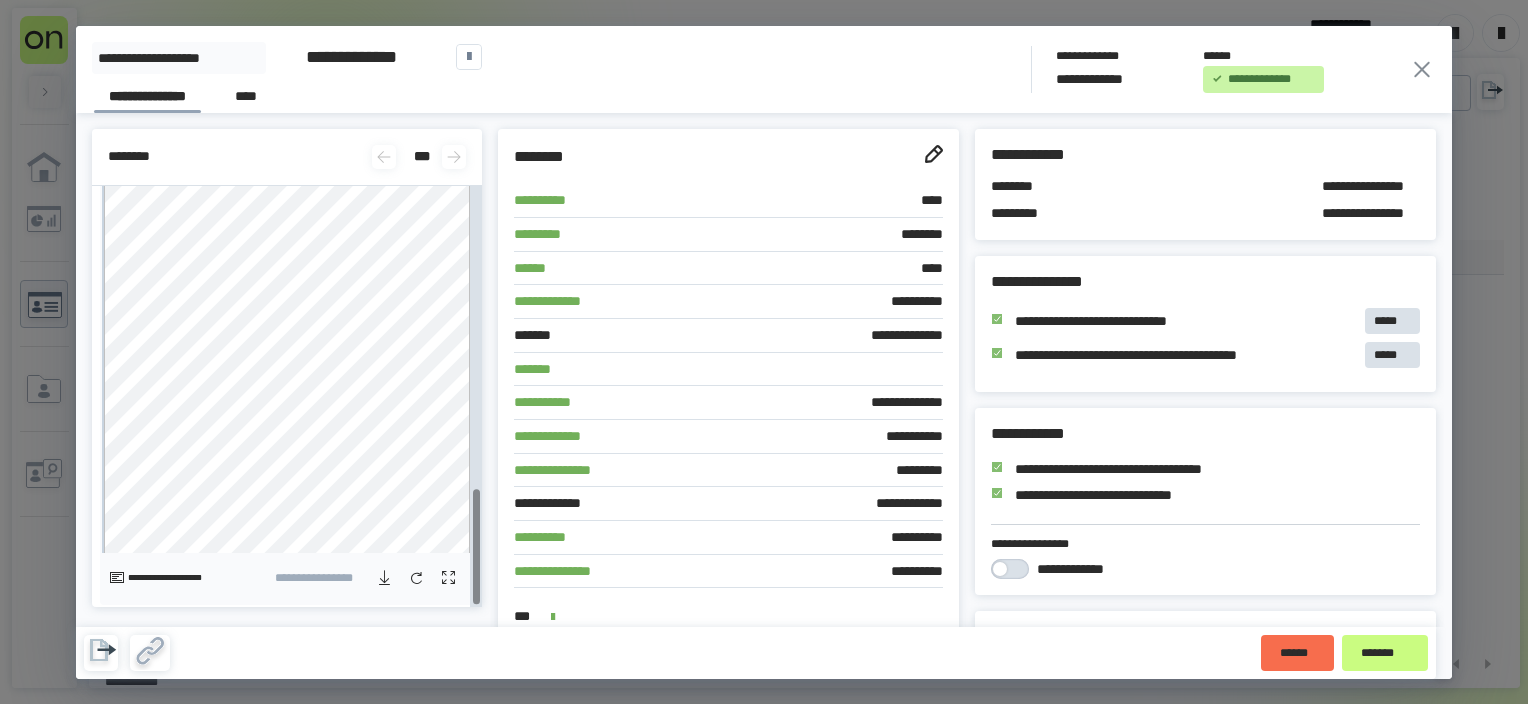 scroll, scrollTop: 1098, scrollLeft: 0, axis: vertical 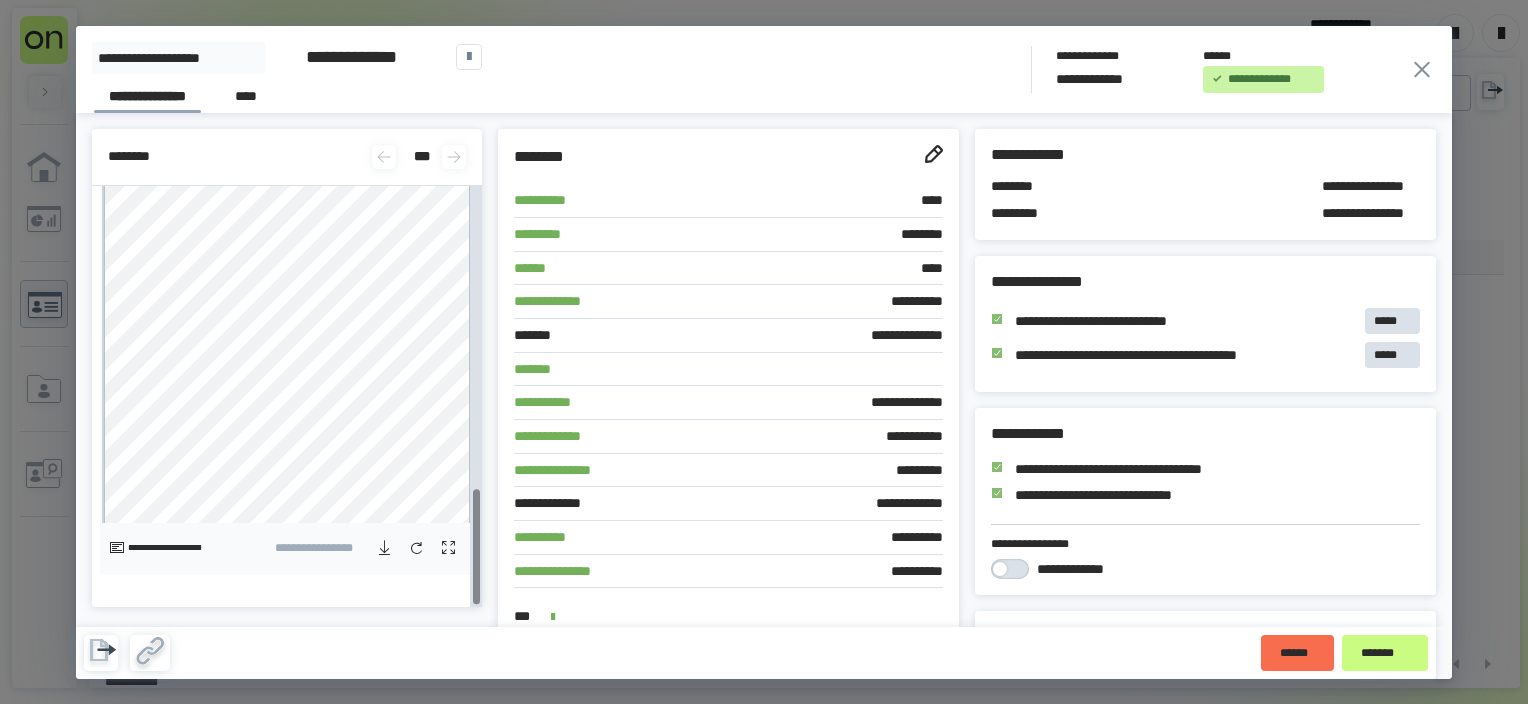click 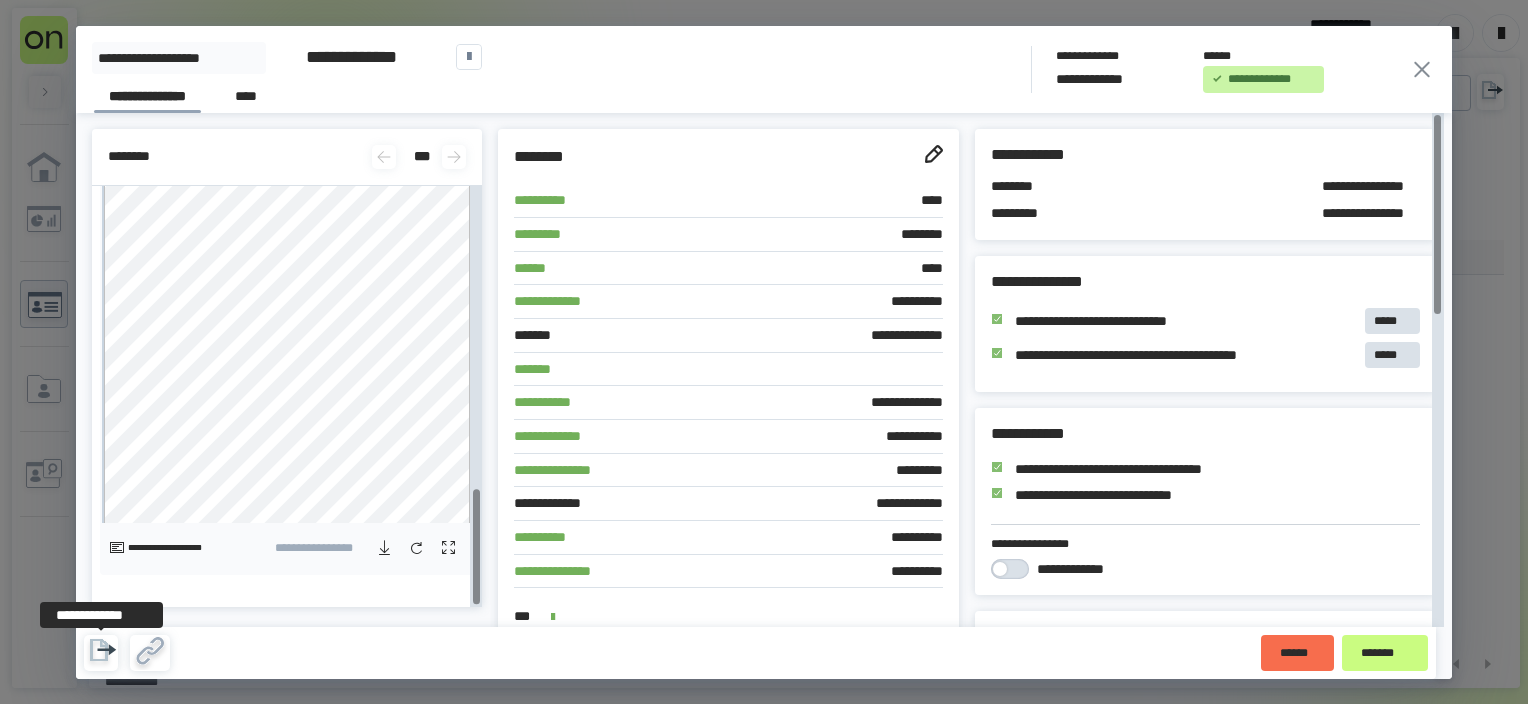 drag, startPoint x: 92, startPoint y: 646, endPoint x: 576, endPoint y: 400, distance: 542.9291 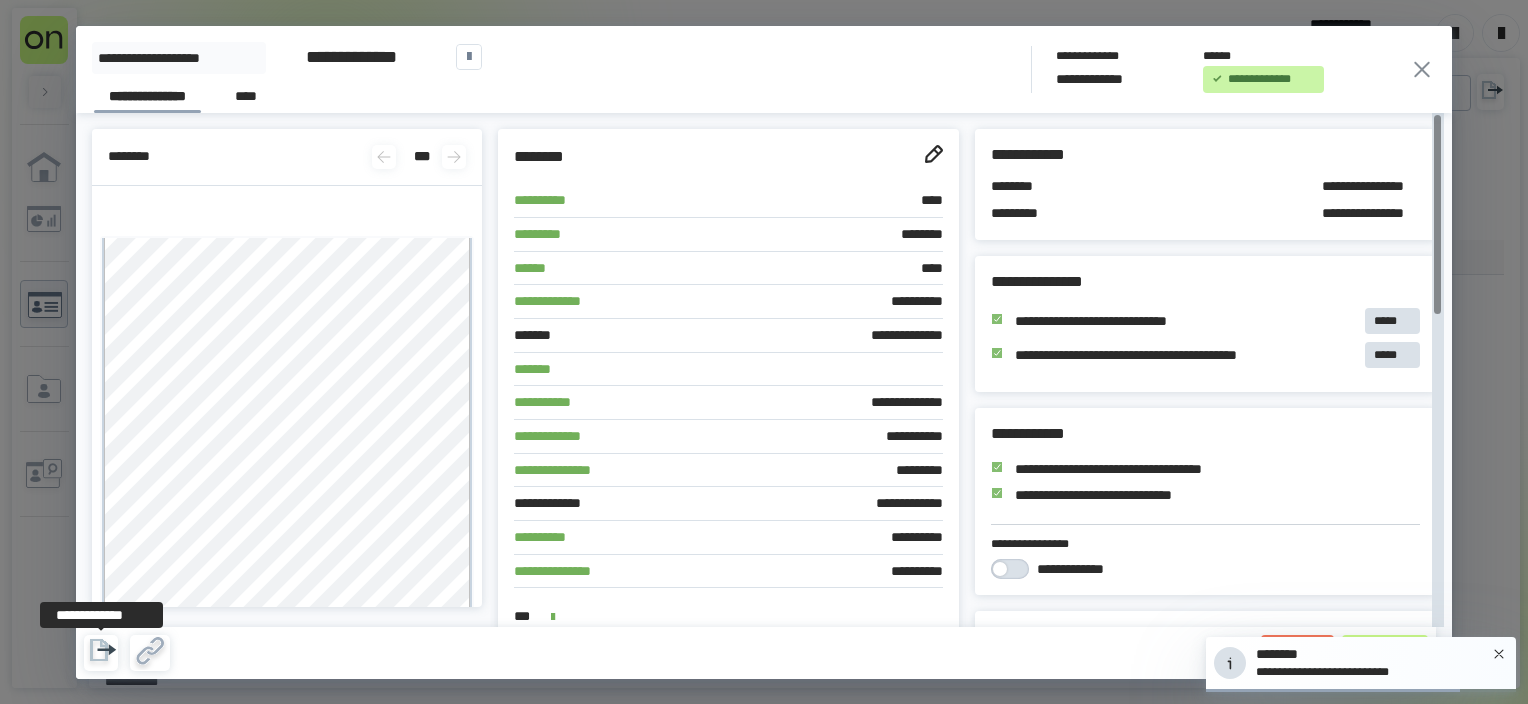 scroll, scrollTop: 0, scrollLeft: 0, axis: both 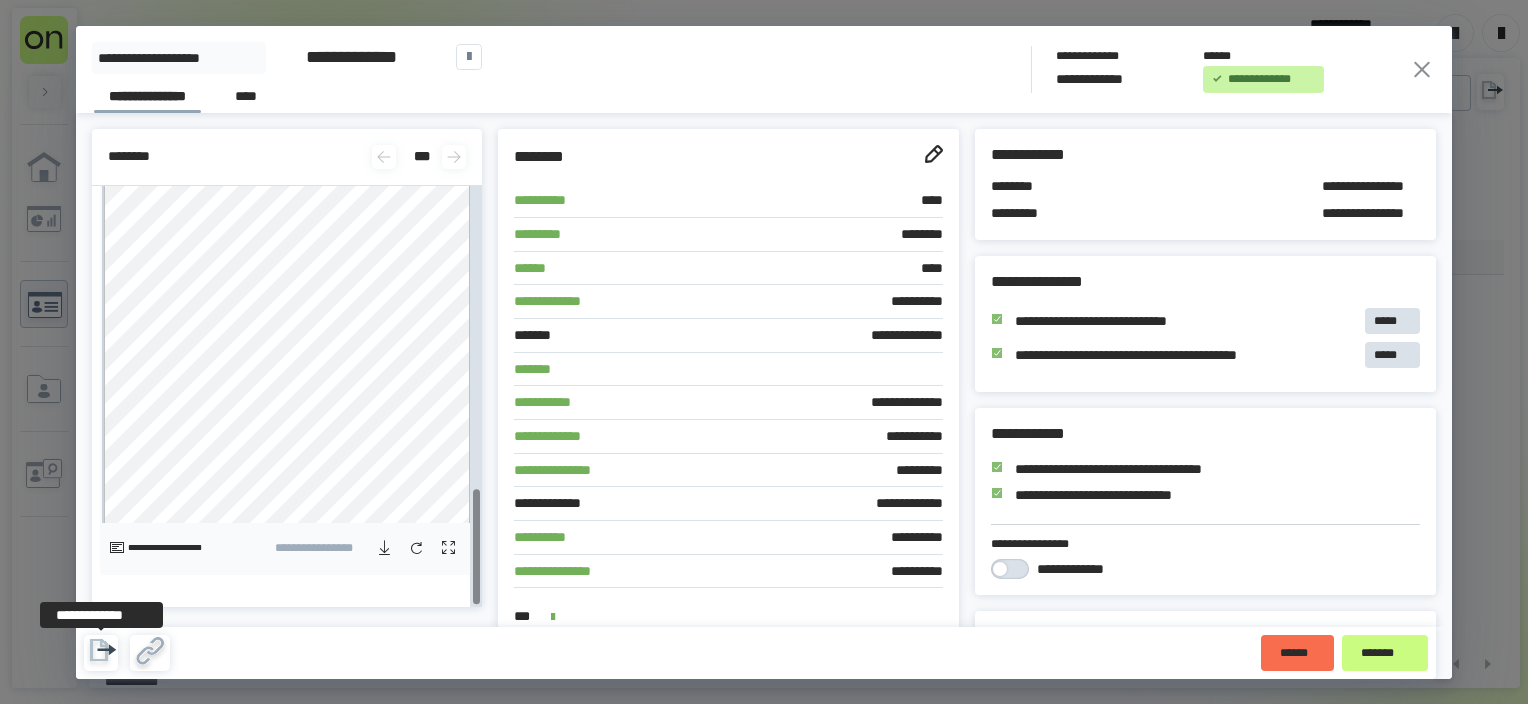 click 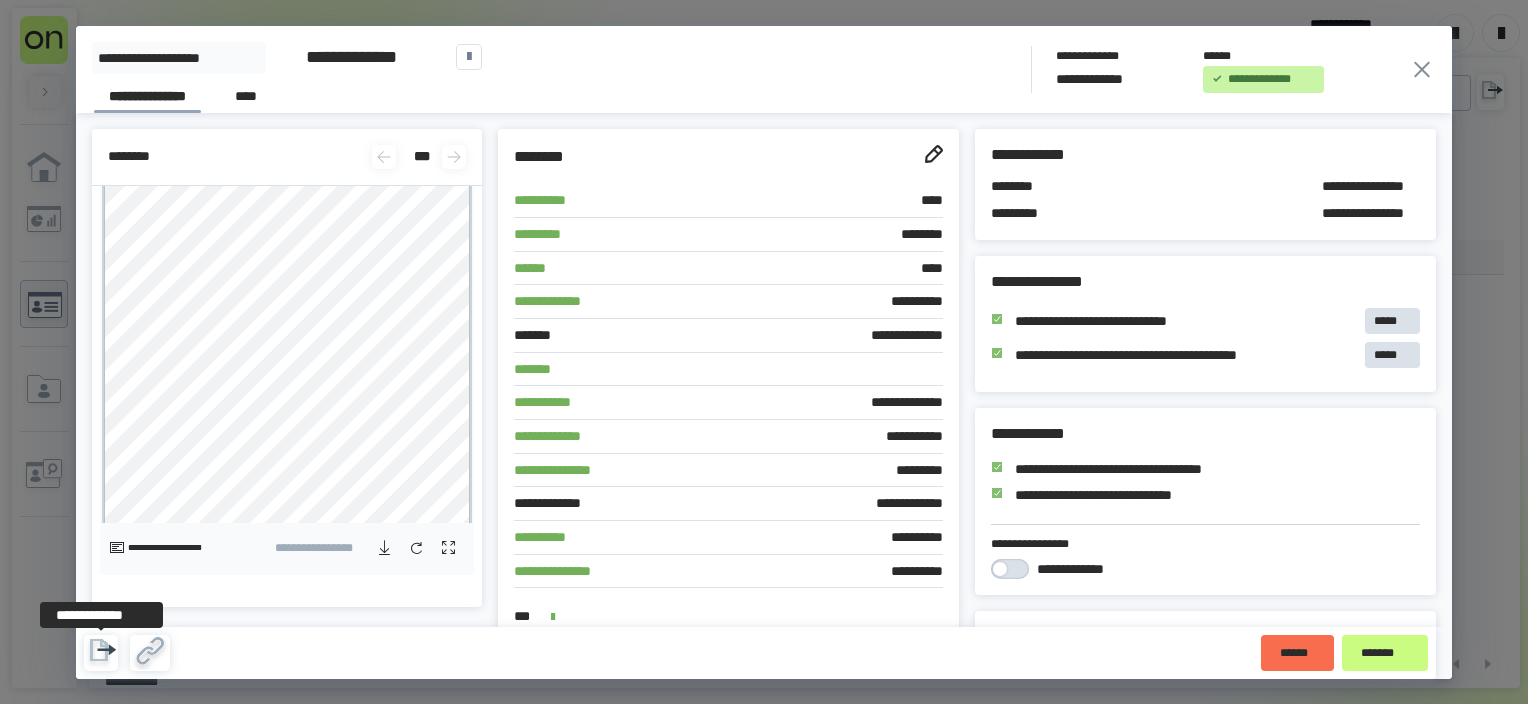 click on "**********" at bounding box center [719, 69] 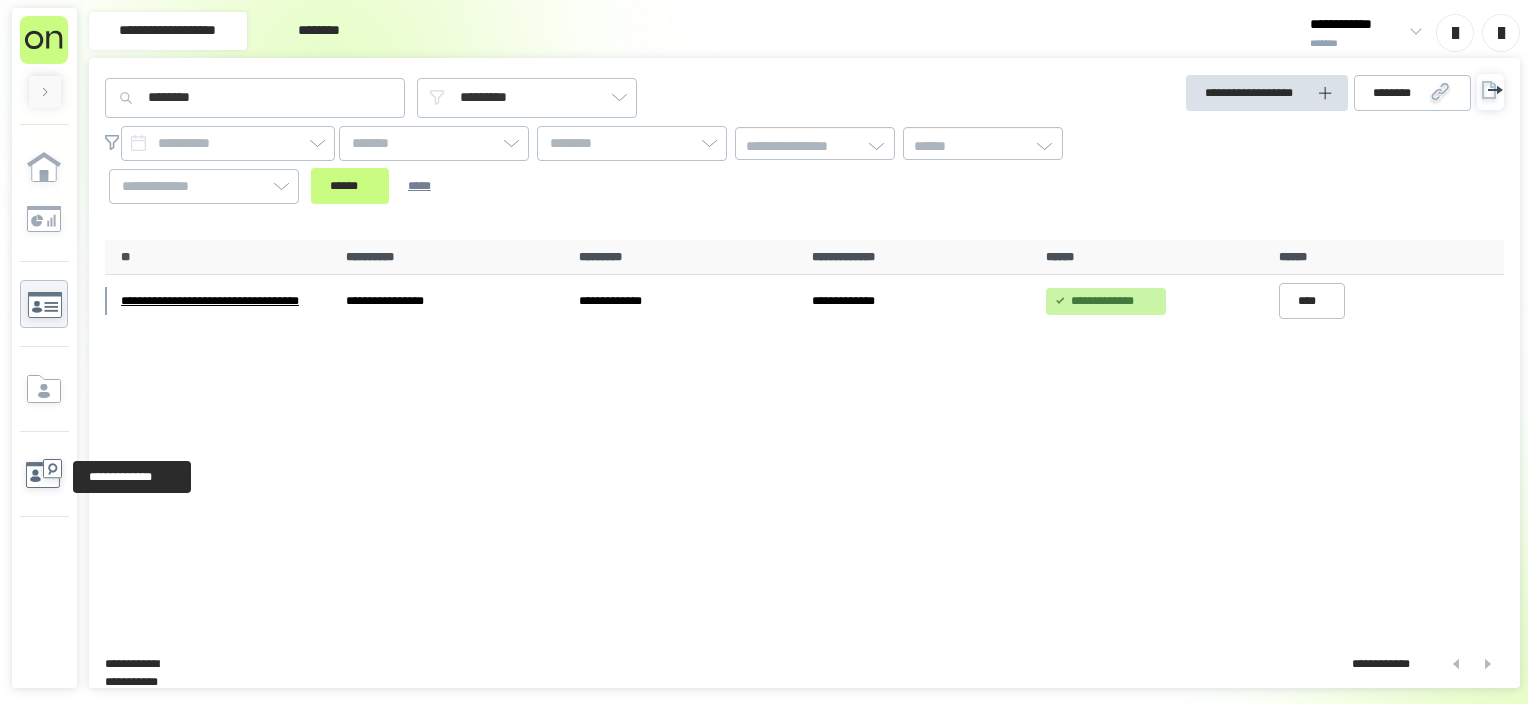 click 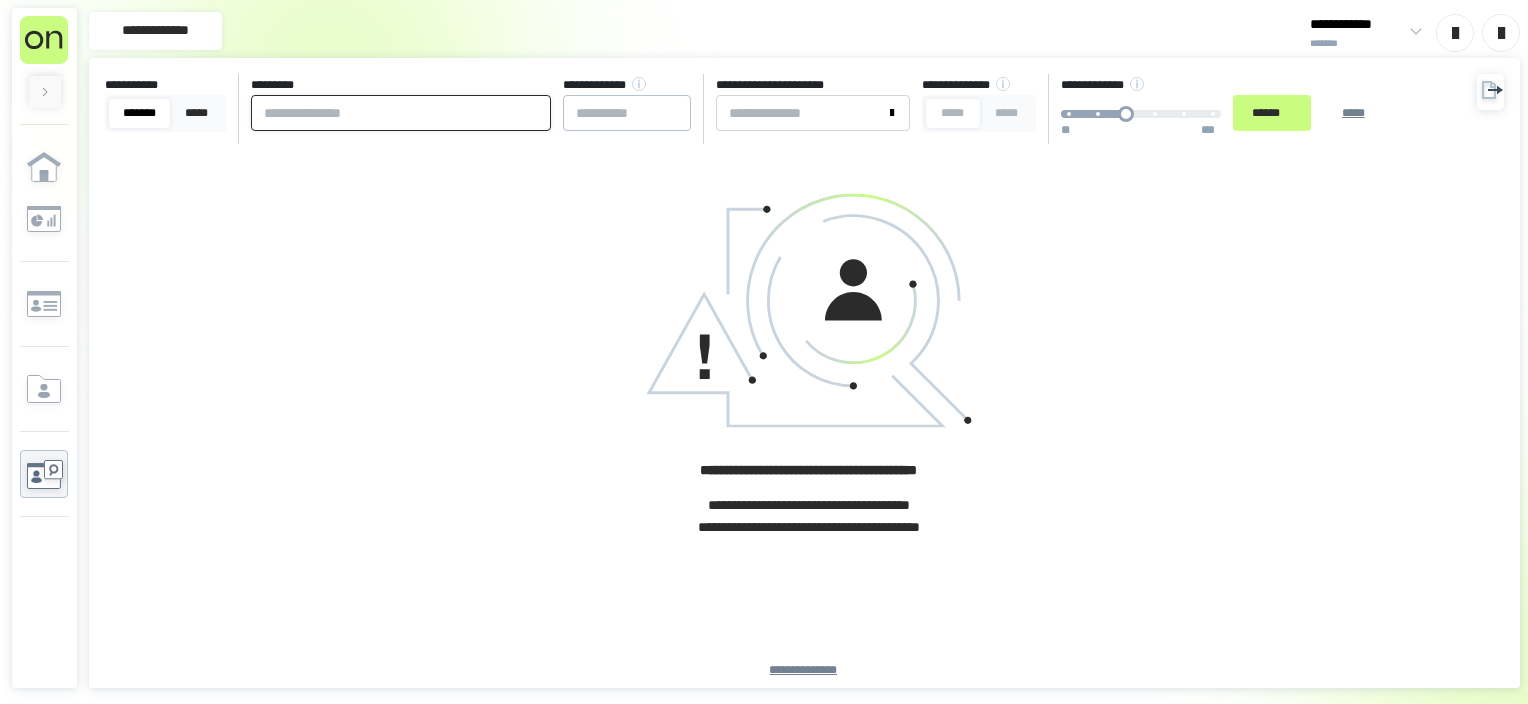 click at bounding box center [401, 113] 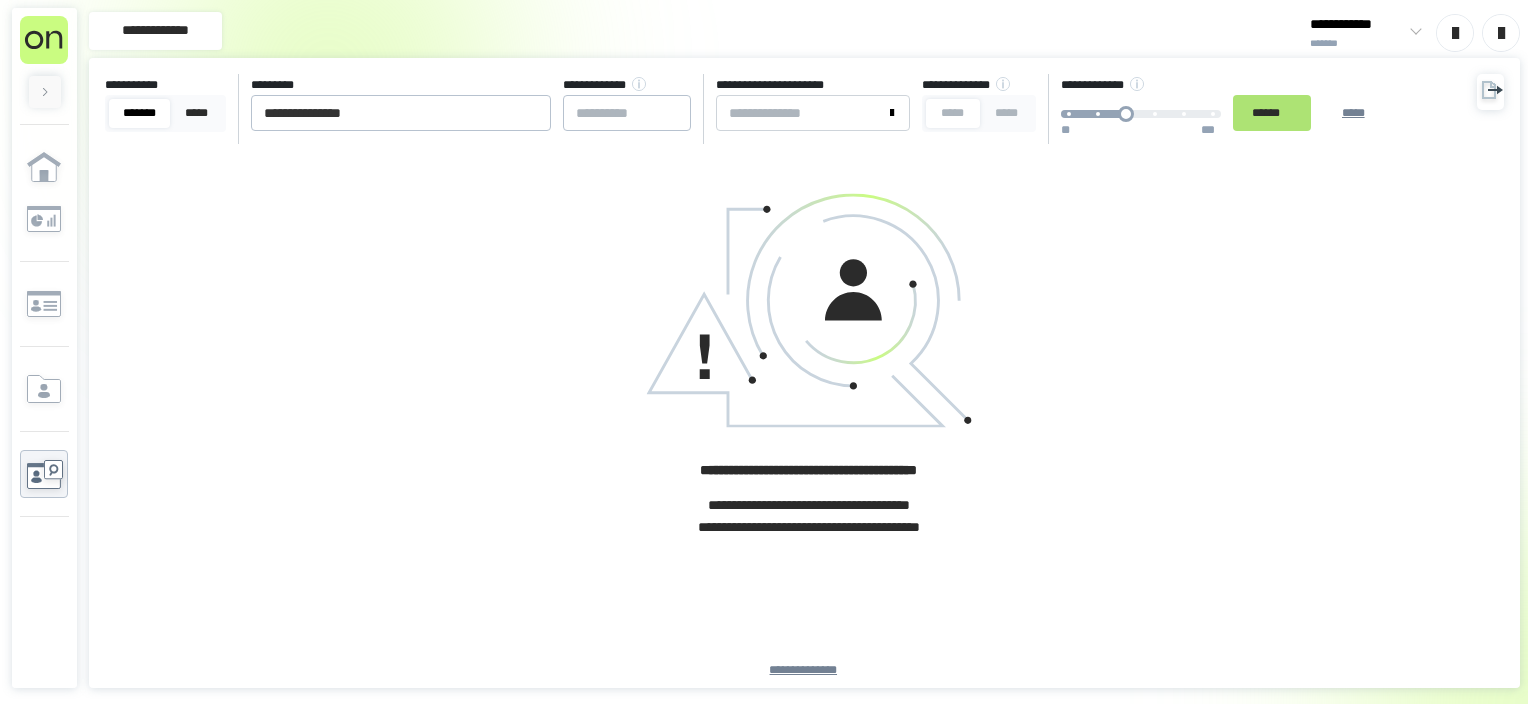 click on "******" at bounding box center [1272, 113] 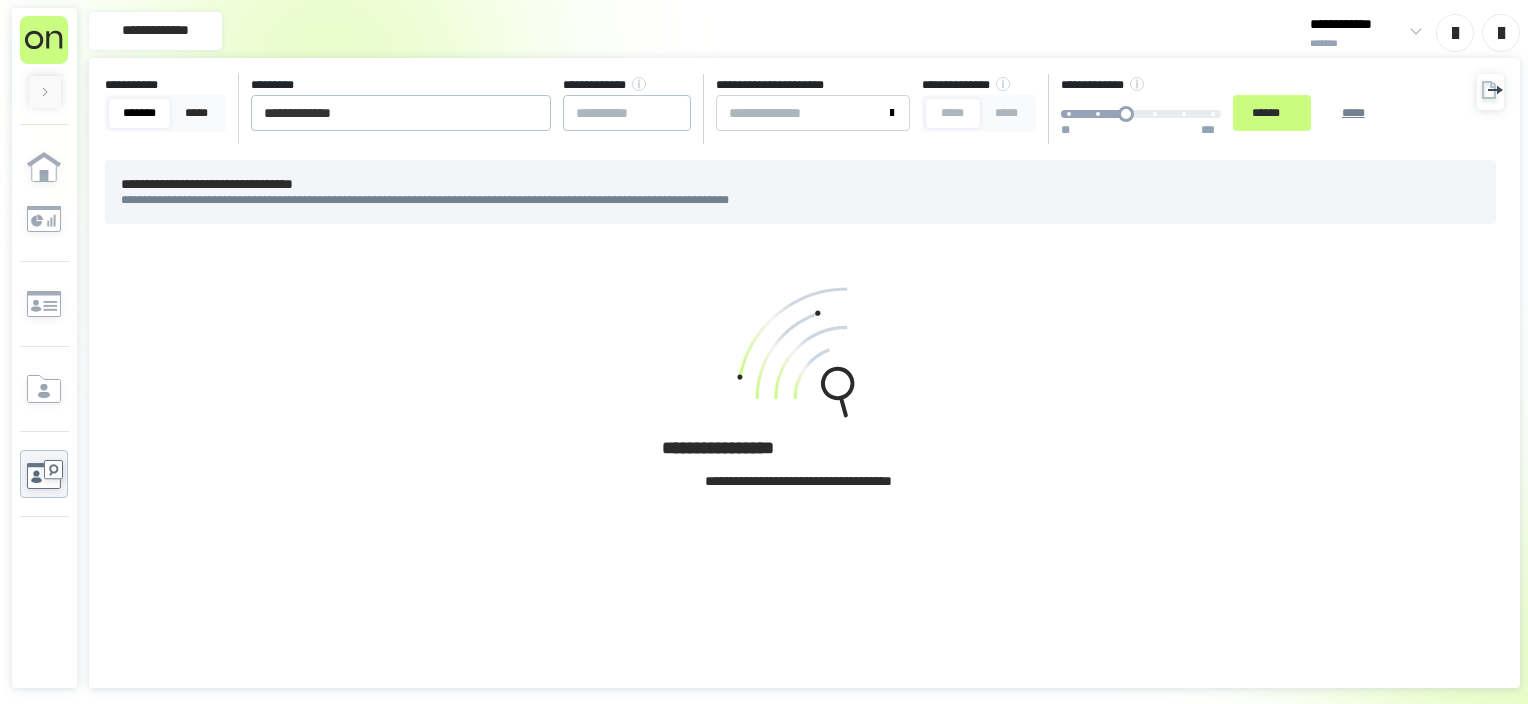 click on "**********" at bounding box center [804, 109] 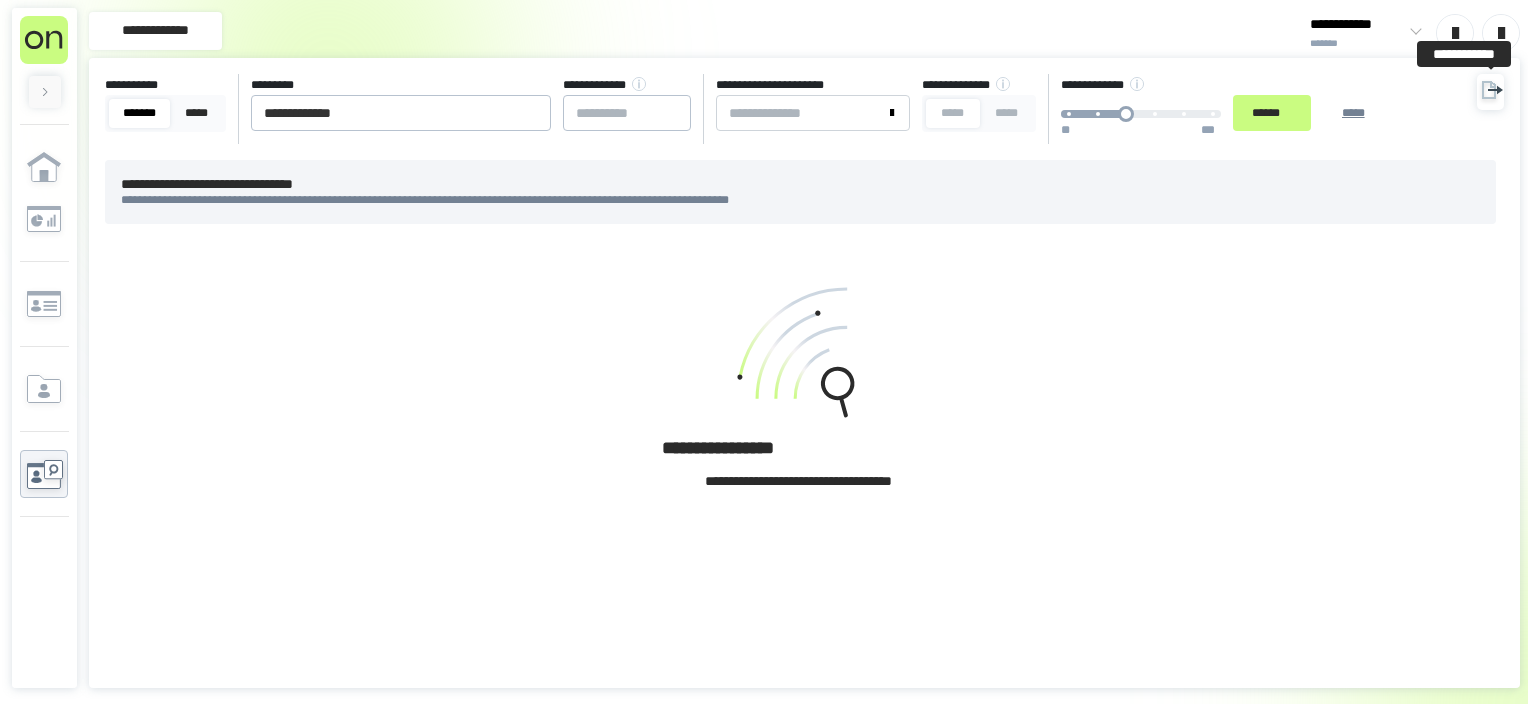 click 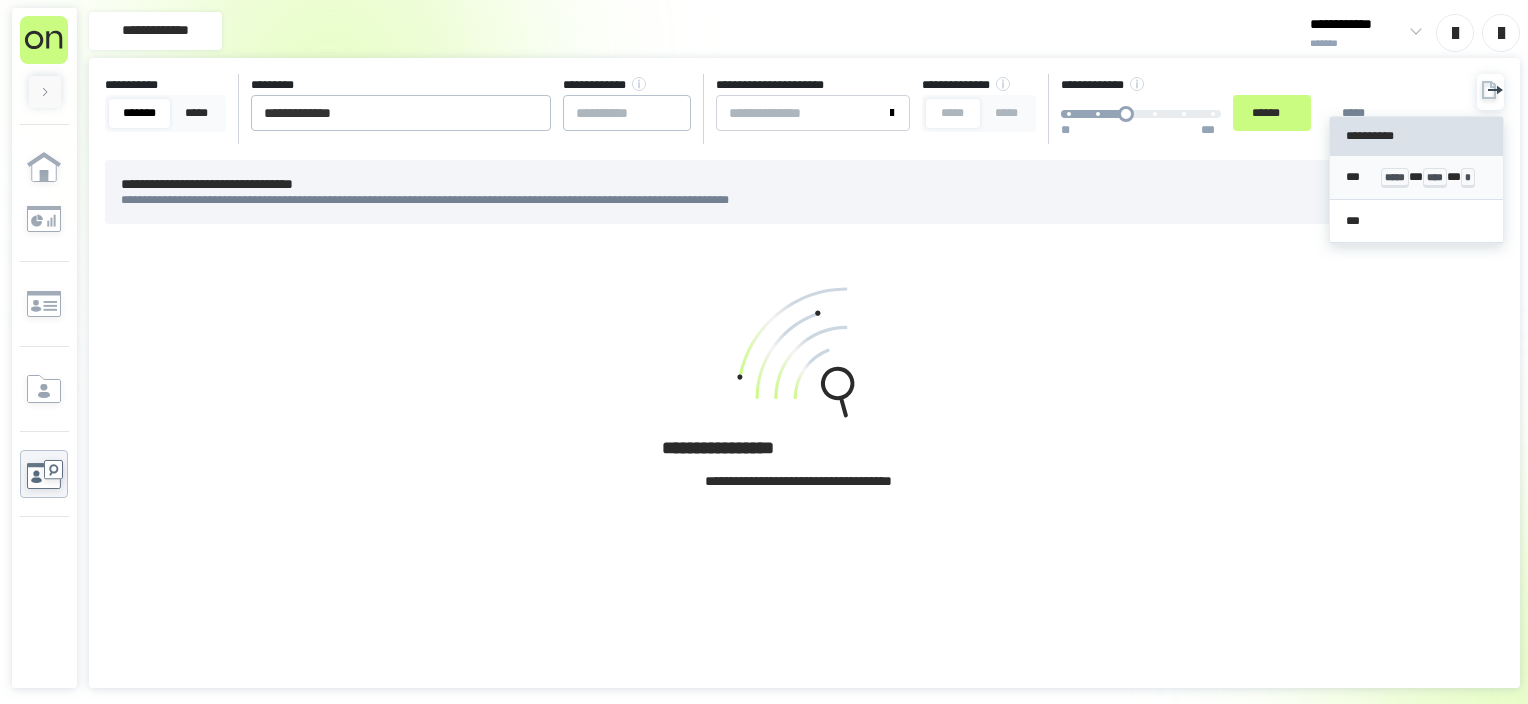 click on "*** ***** * **** *   *" at bounding box center (1417, 177) 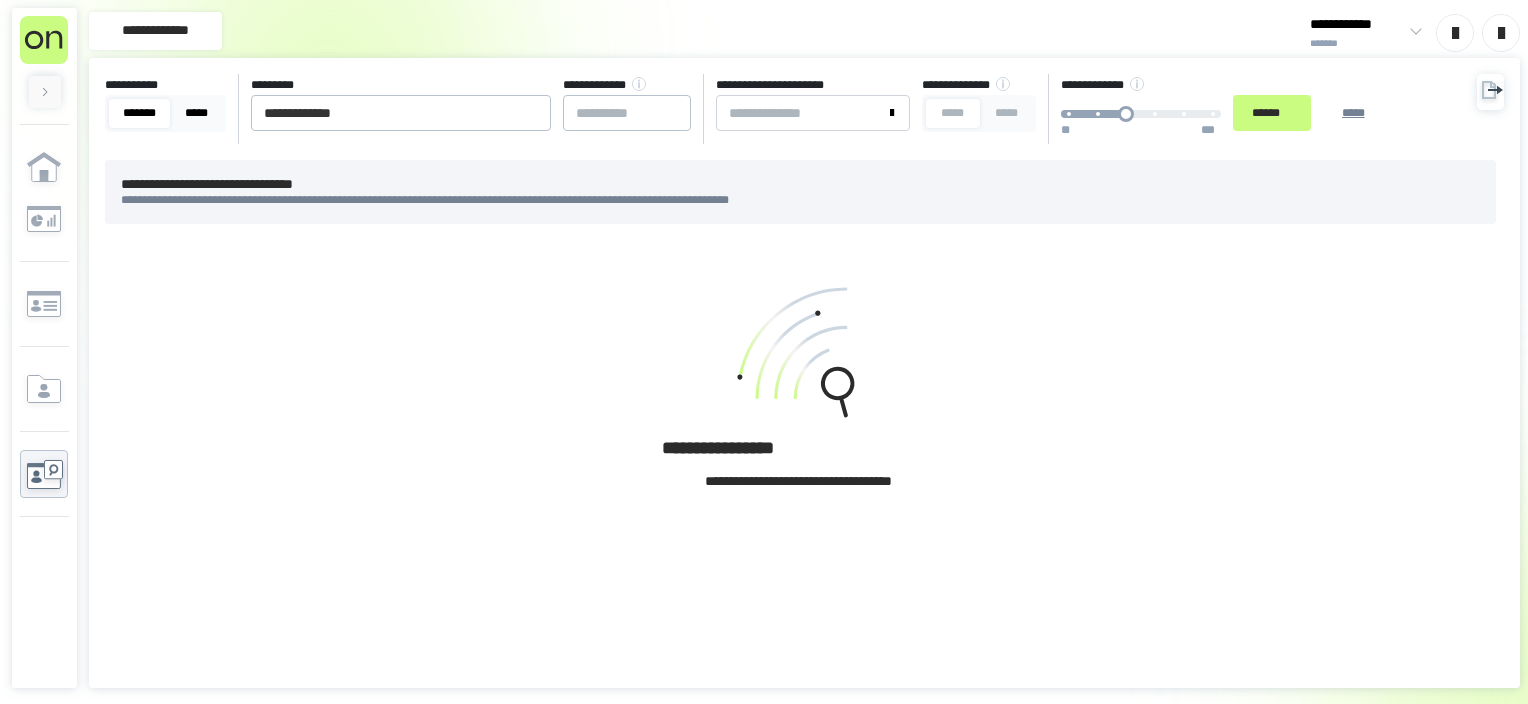click on "*****" at bounding box center (196, 113) 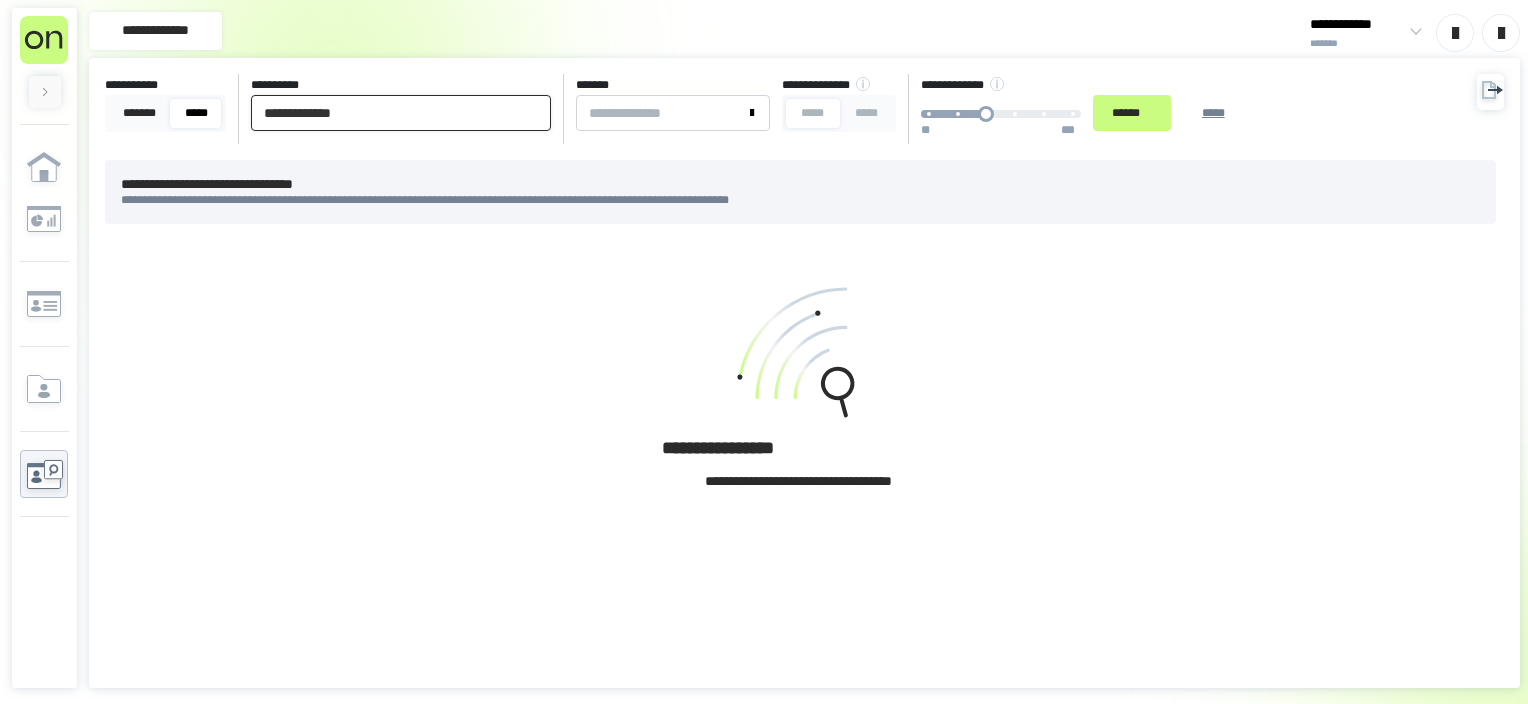 click on "**********" at bounding box center [401, 113] 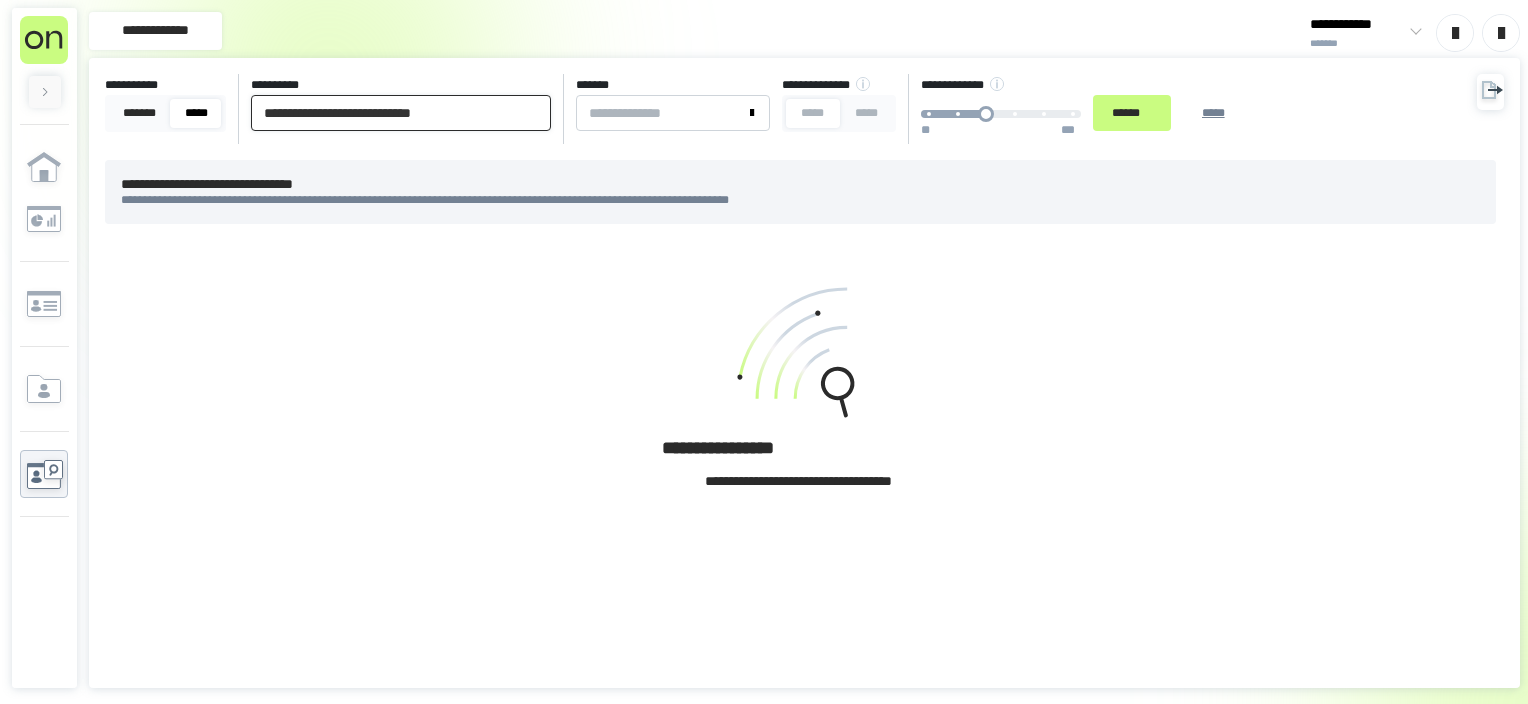click on "******" at bounding box center (1132, 113) 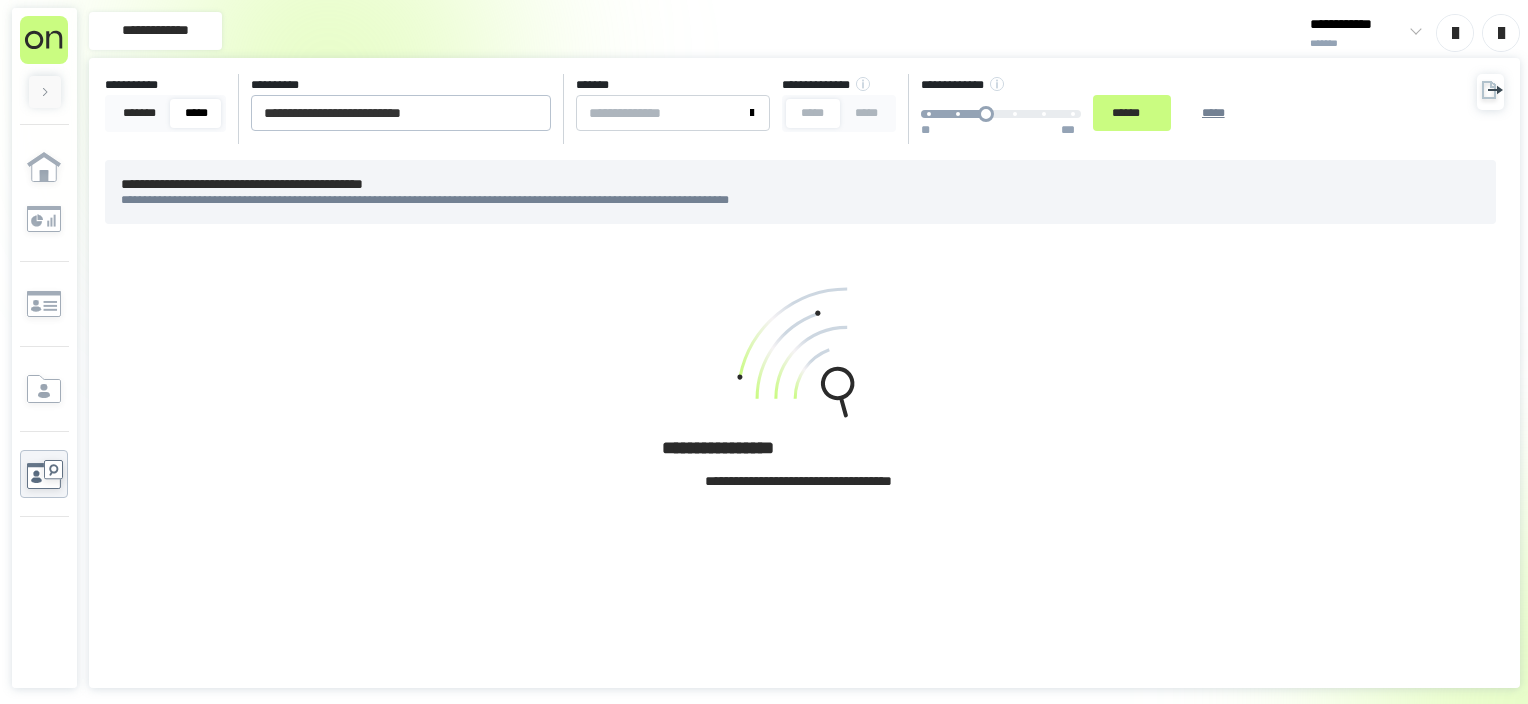 click at bounding box center [799, 356] 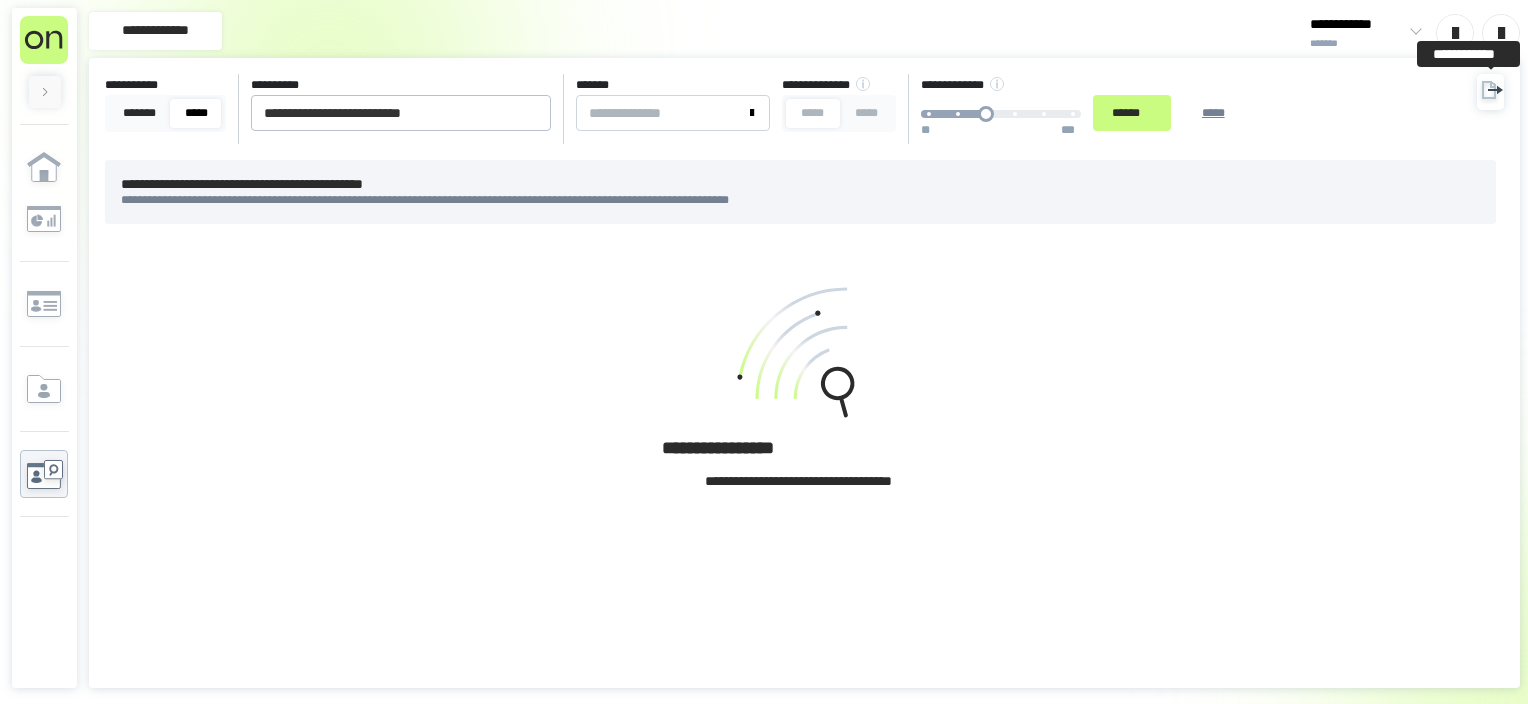 click 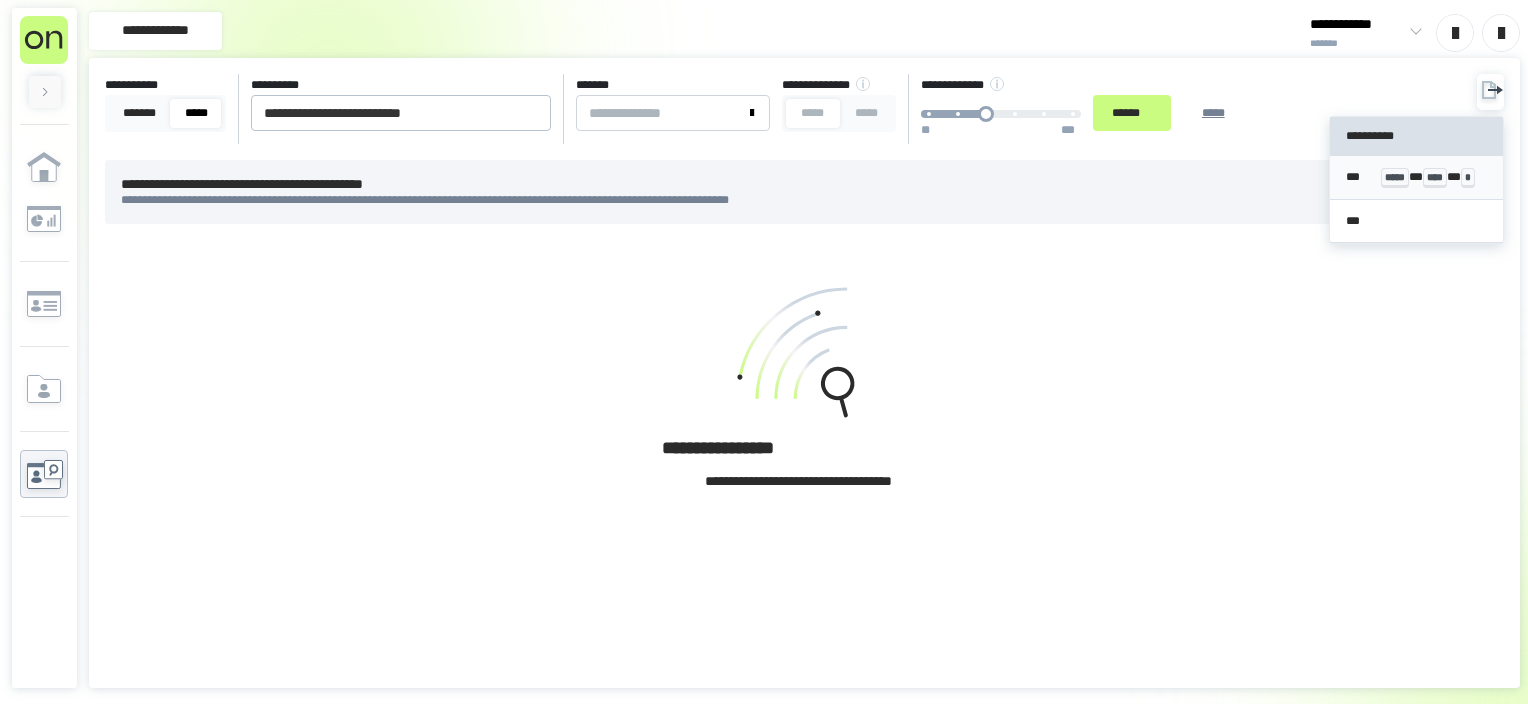 click on "*** ***** * **** *   *" at bounding box center [1417, 177] 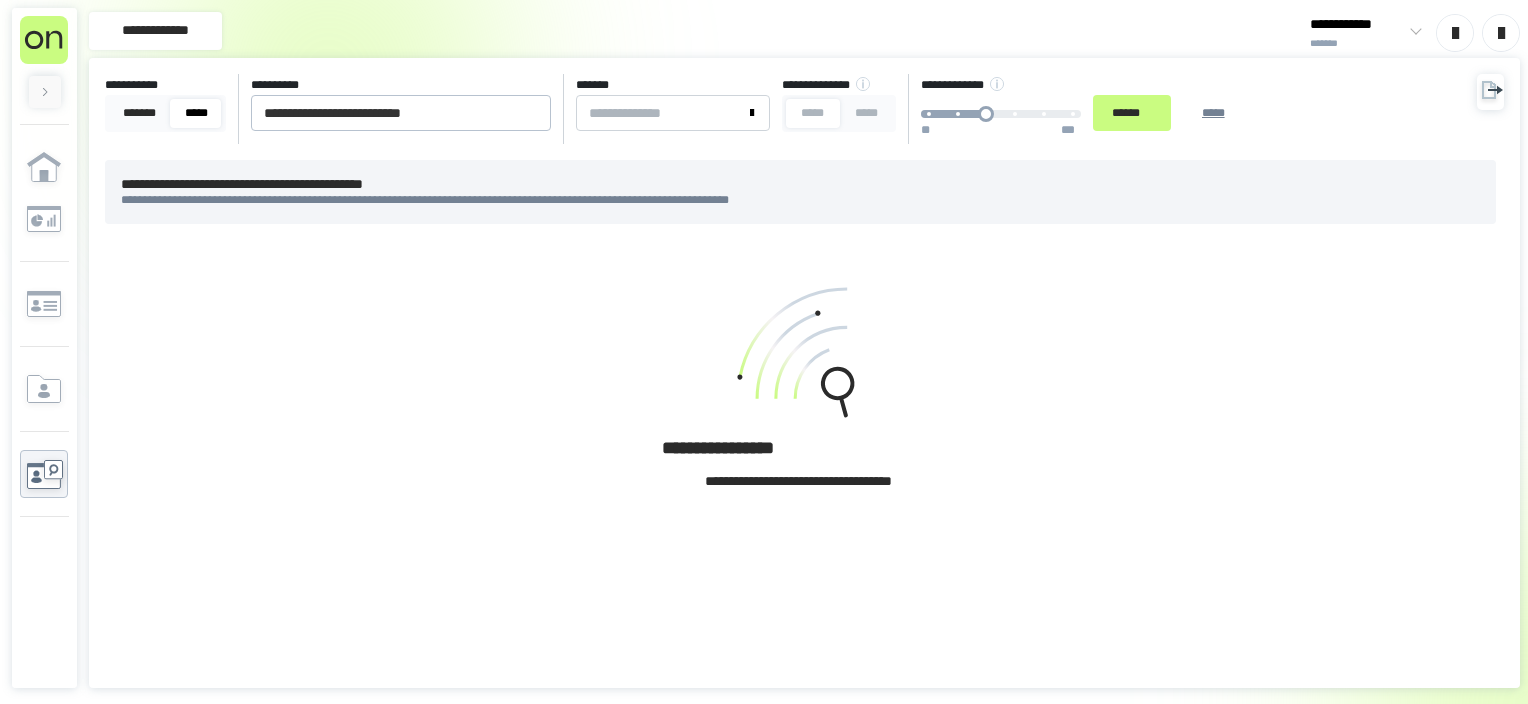 click on "**********" at bounding box center [401, 103] 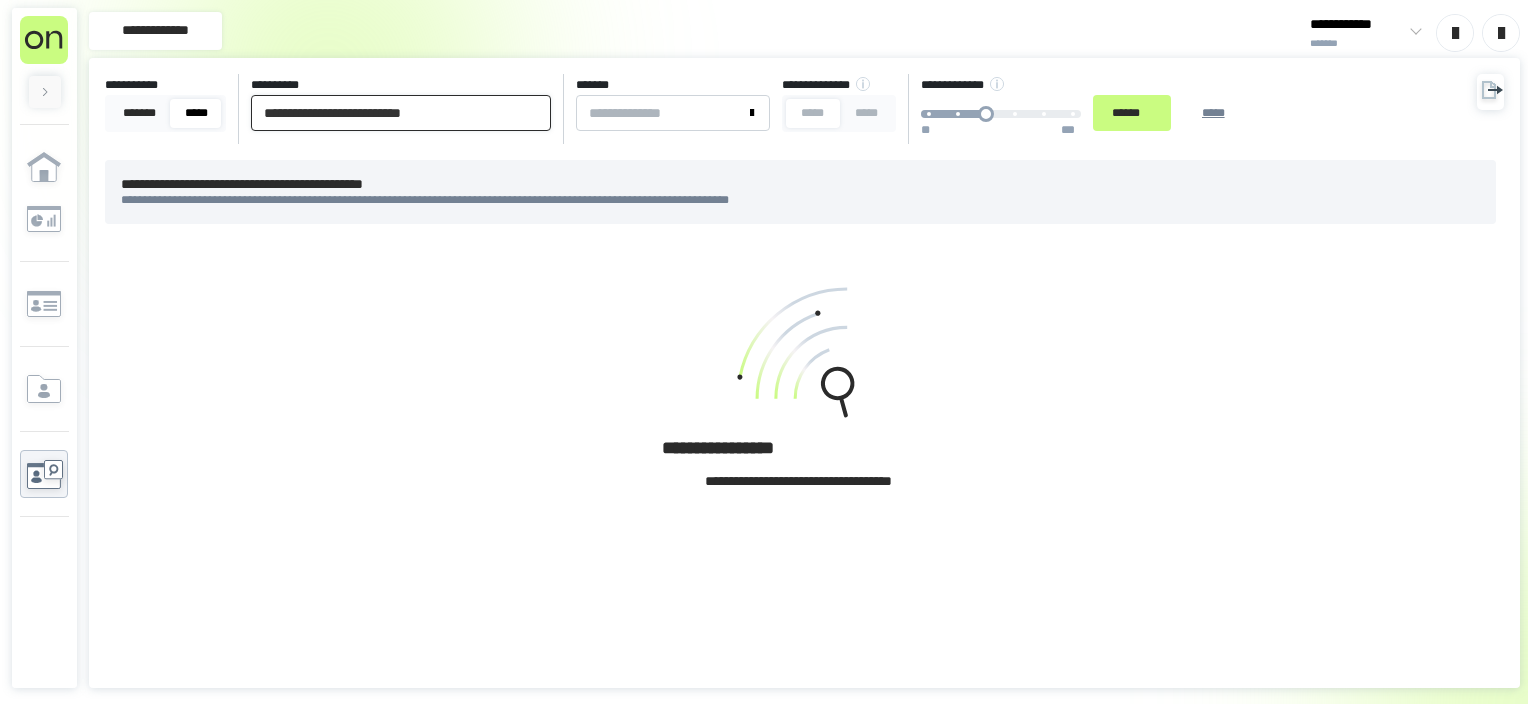 drag, startPoint x: 464, startPoint y: 114, endPoint x: 239, endPoint y: 118, distance: 225.03555 